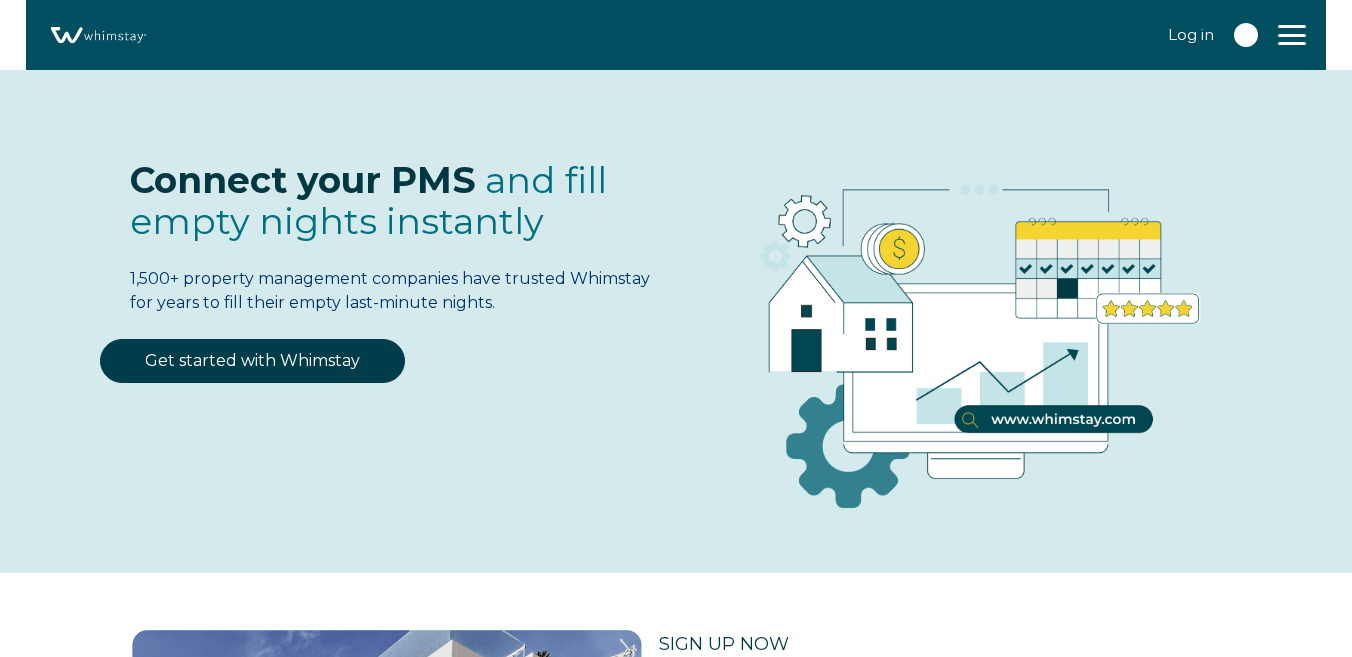 select on "[COUNTRY]" 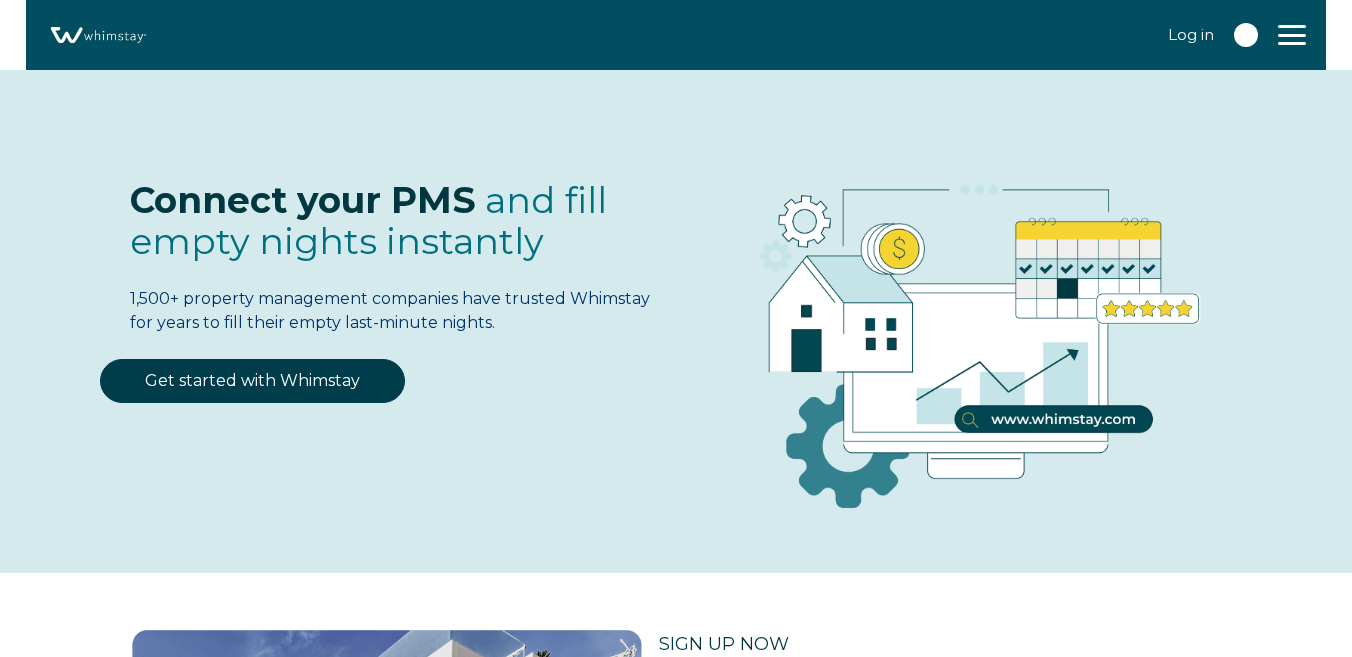 scroll, scrollTop: 0, scrollLeft: 0, axis: both 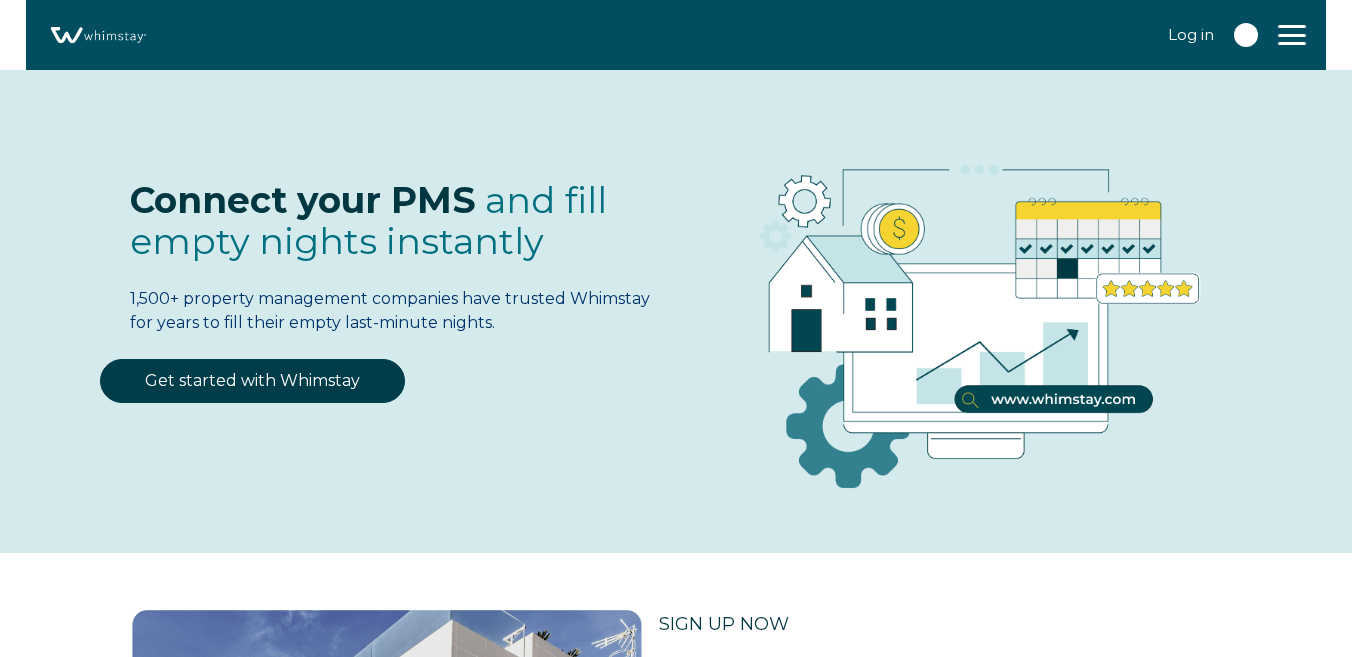 select on "[COUNTRY]" 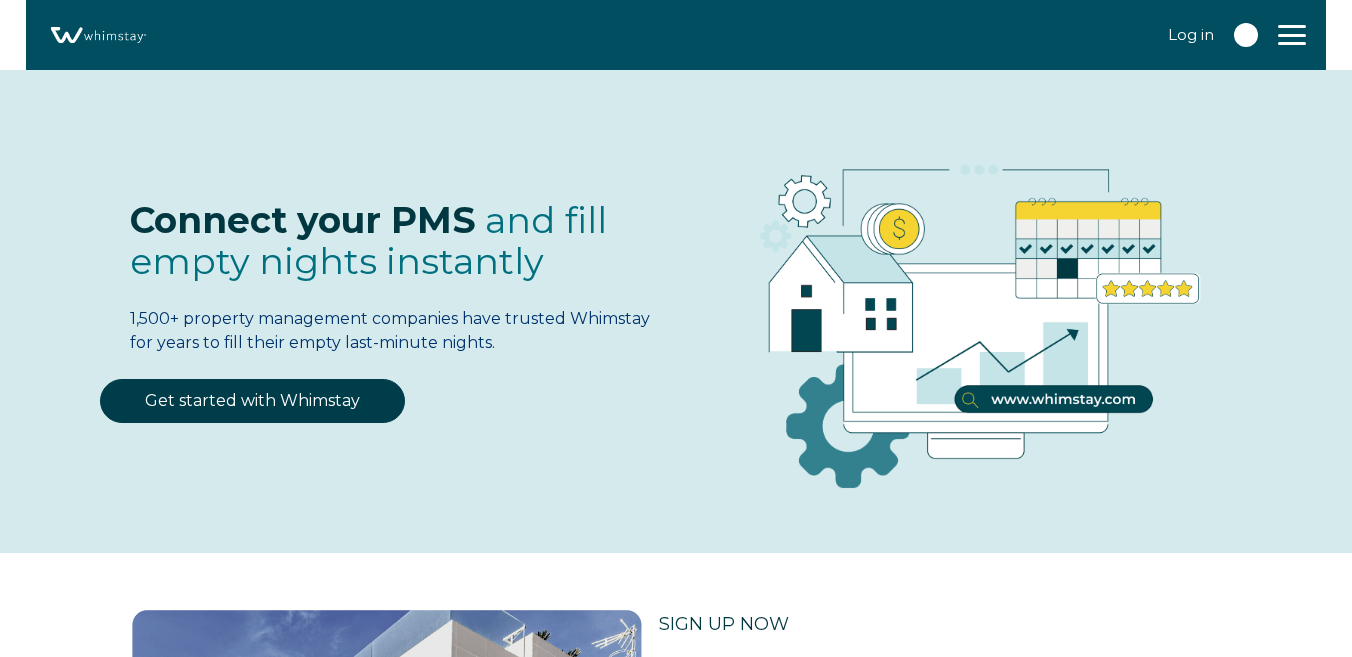 scroll, scrollTop: 0, scrollLeft: 0, axis: both 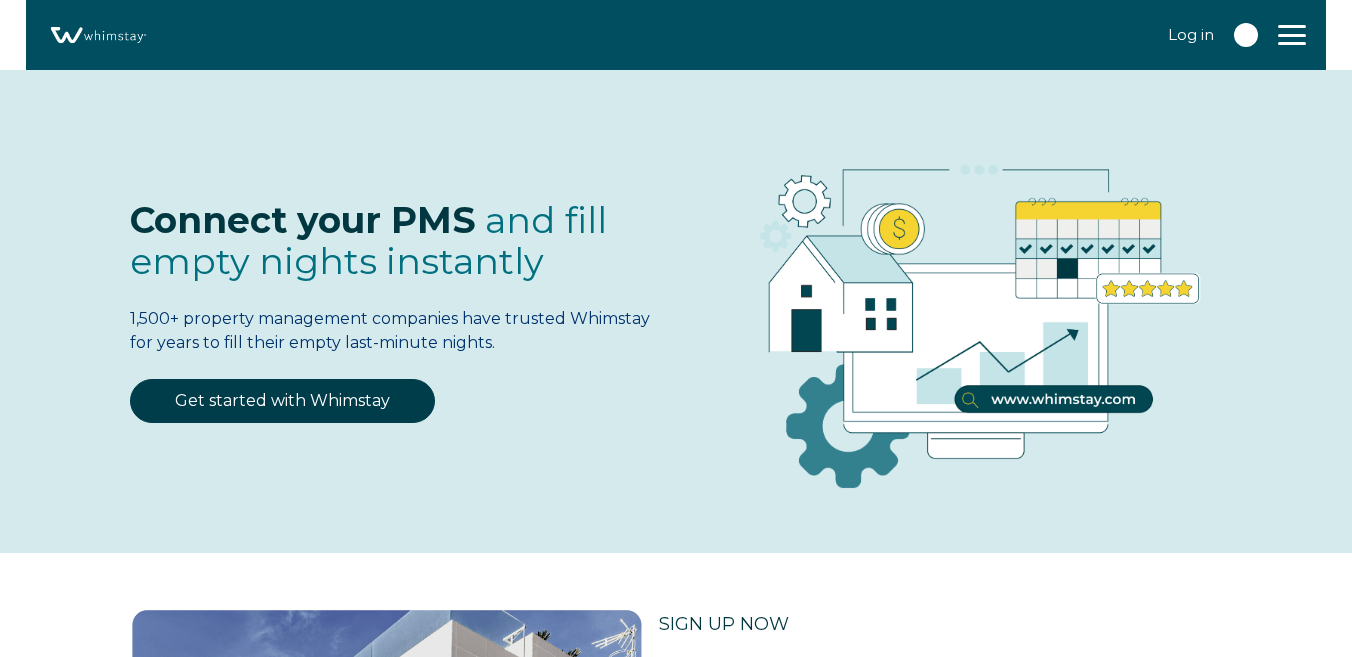 select on "US" 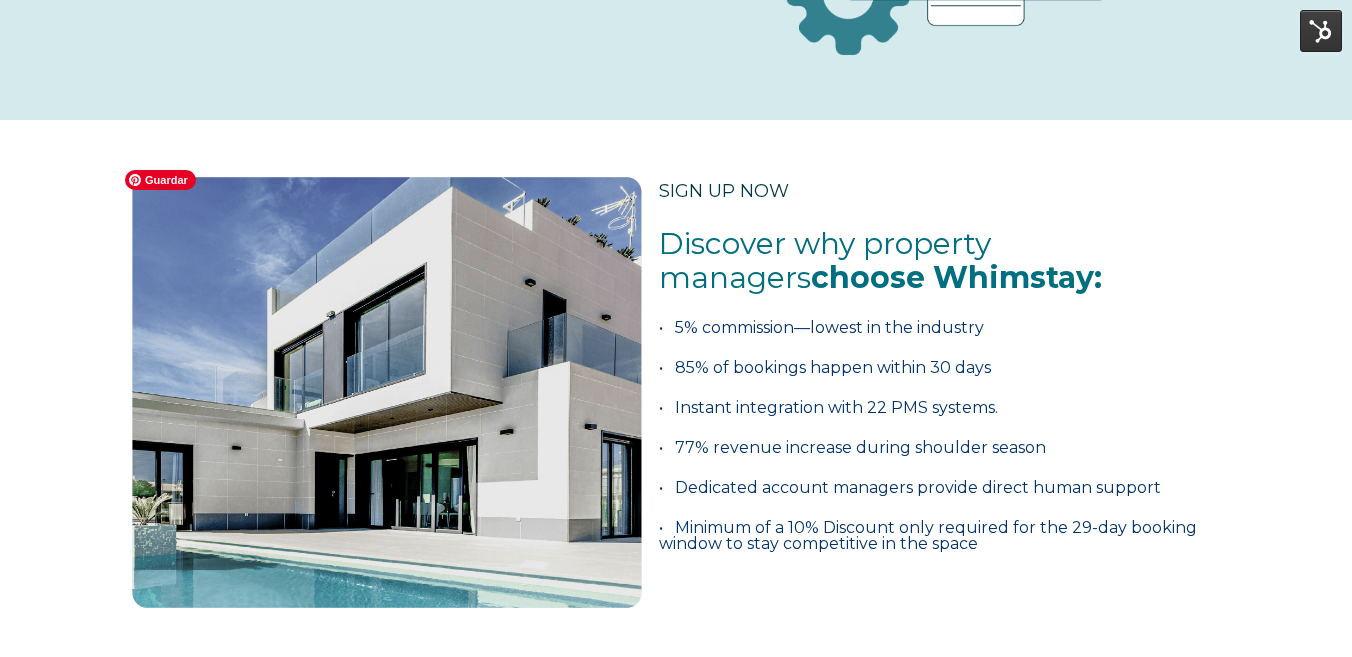 scroll, scrollTop: 454, scrollLeft: 0, axis: vertical 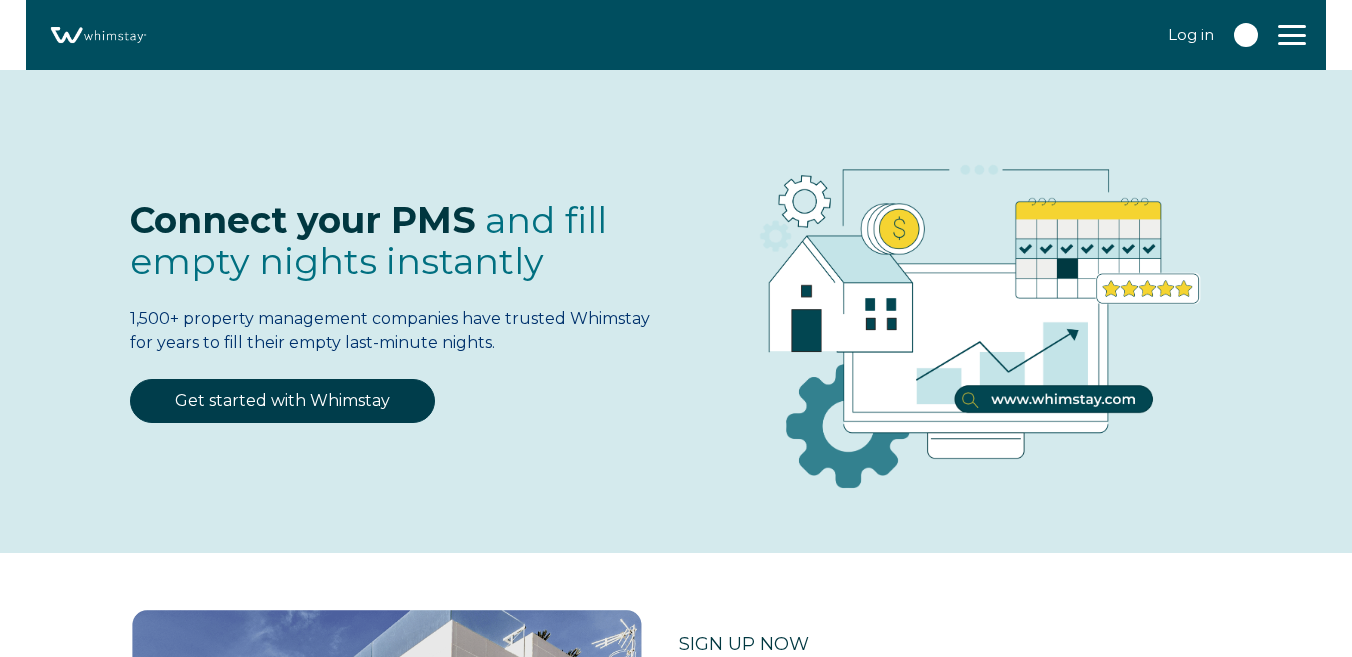 select on "US" 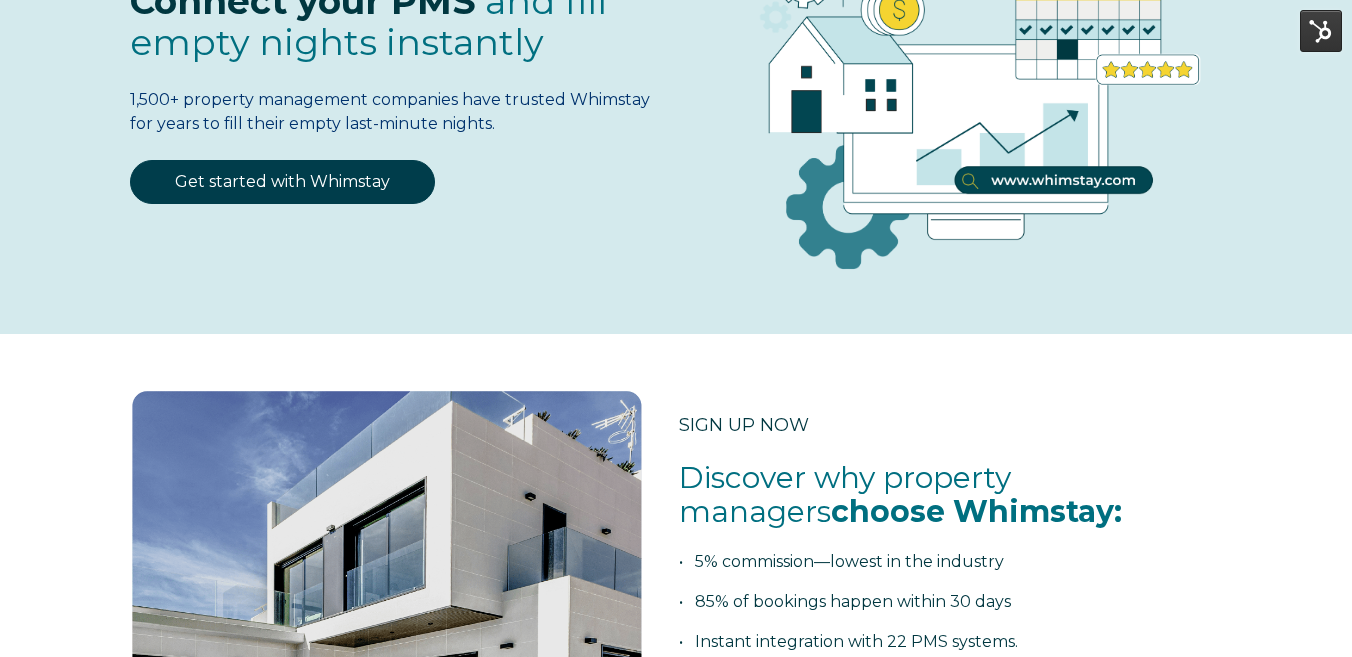 scroll, scrollTop: 0, scrollLeft: 0, axis: both 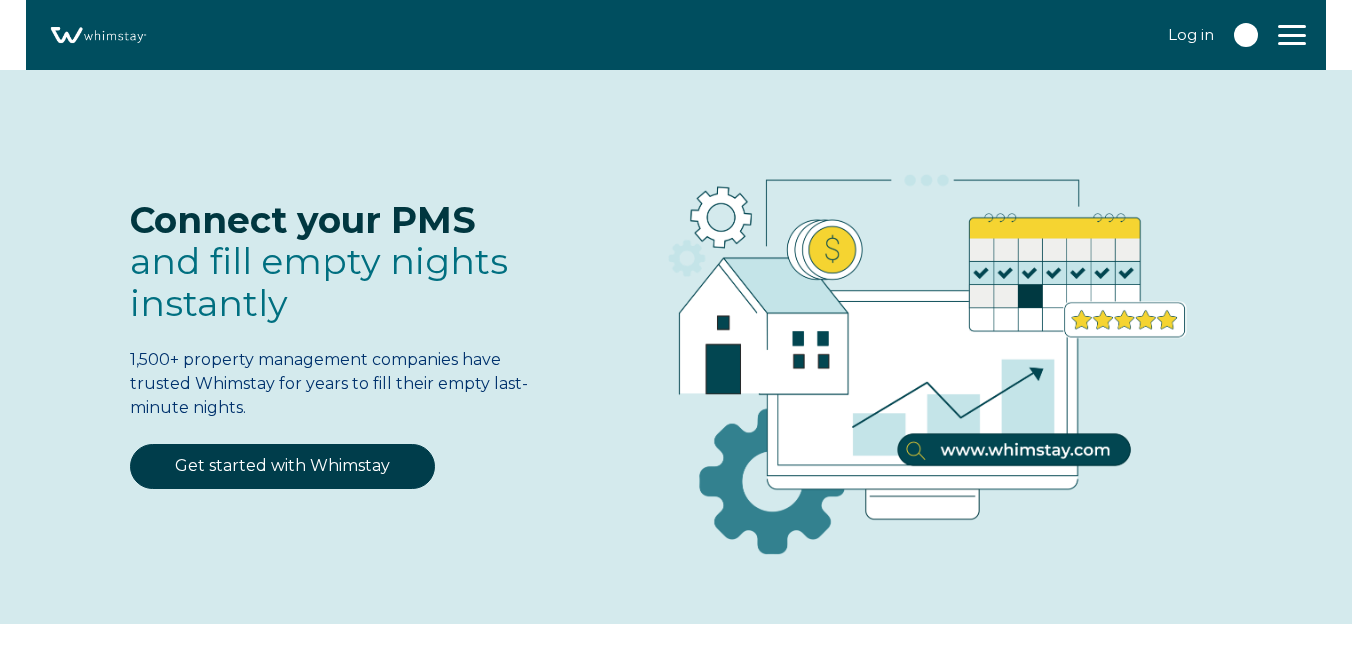 select on "US" 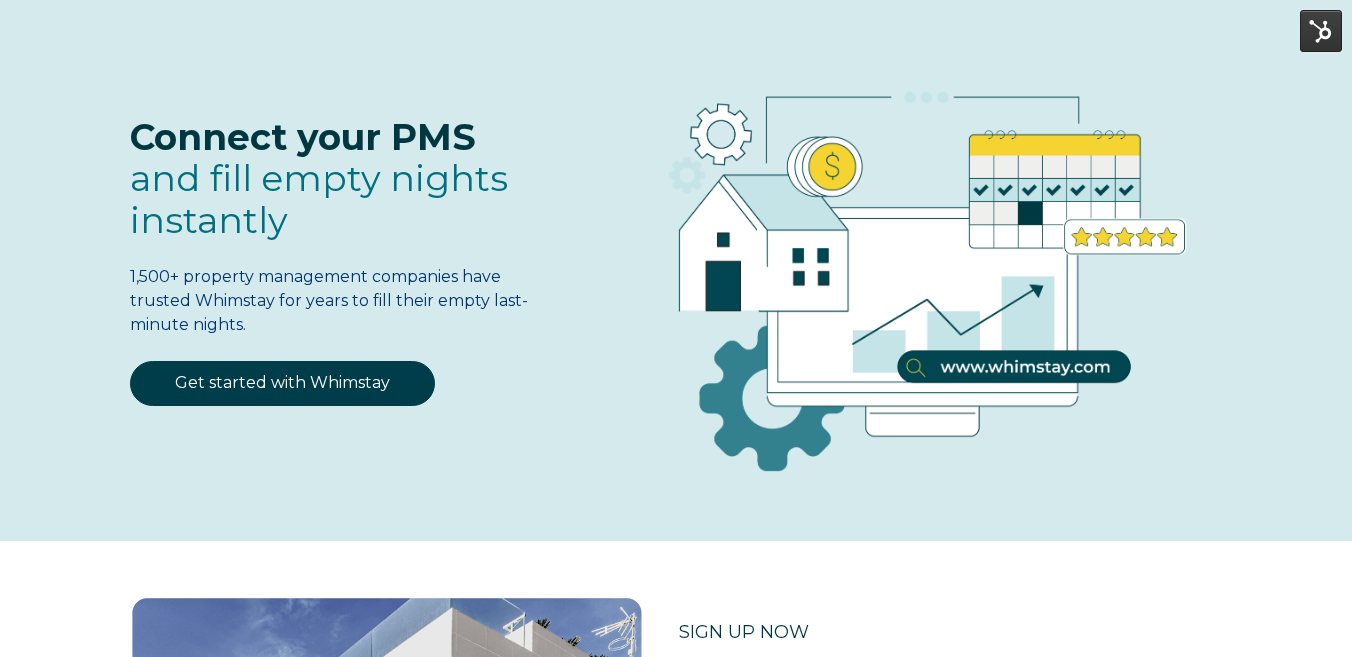 scroll, scrollTop: 69, scrollLeft: 0, axis: vertical 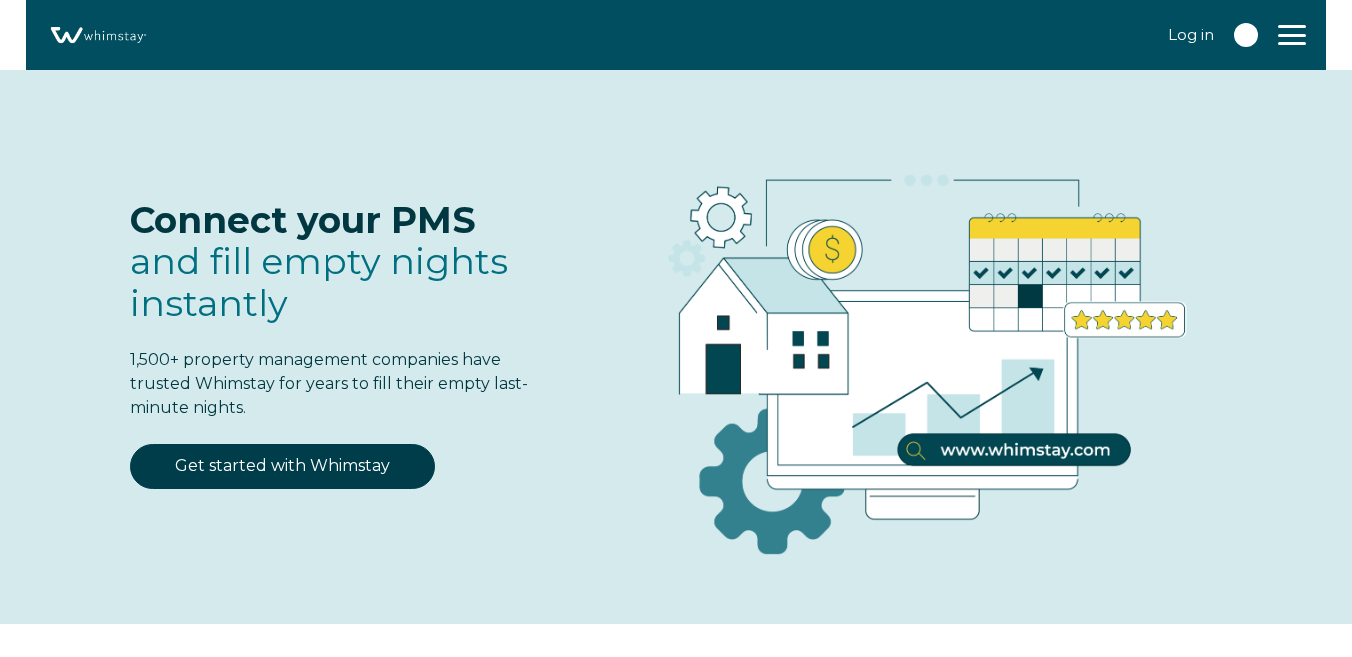 select on "US" 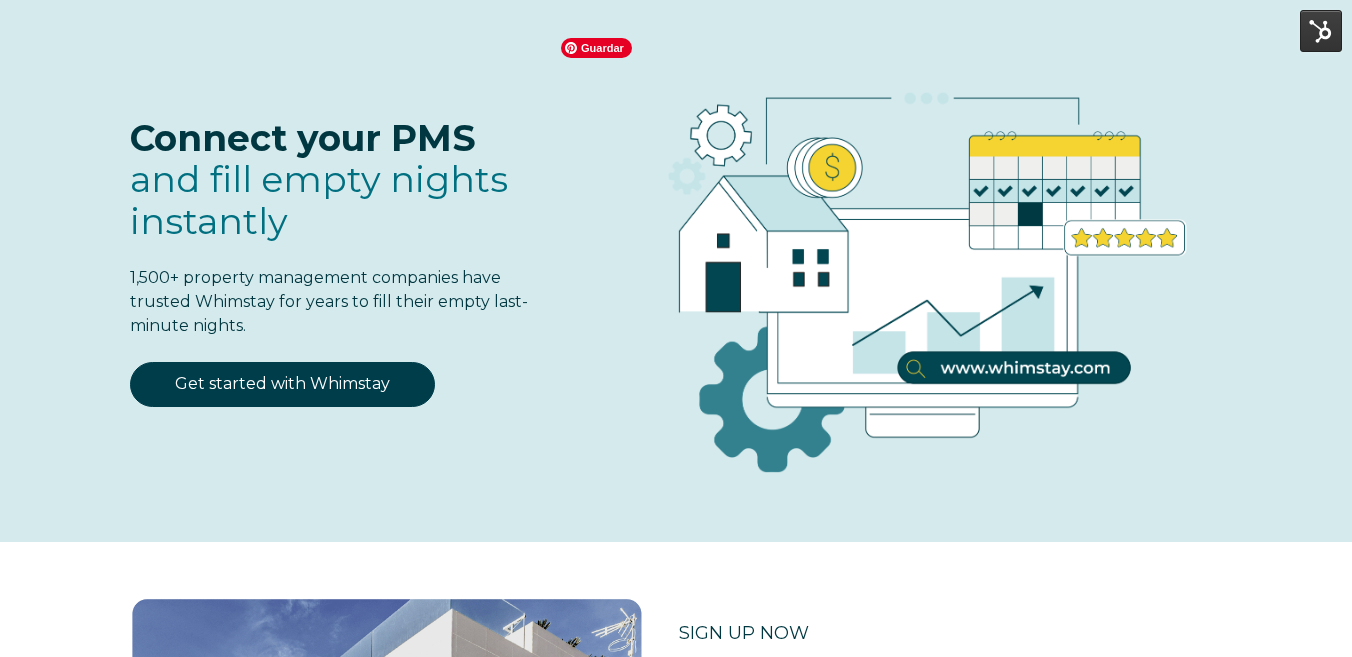 scroll, scrollTop: 0, scrollLeft: 0, axis: both 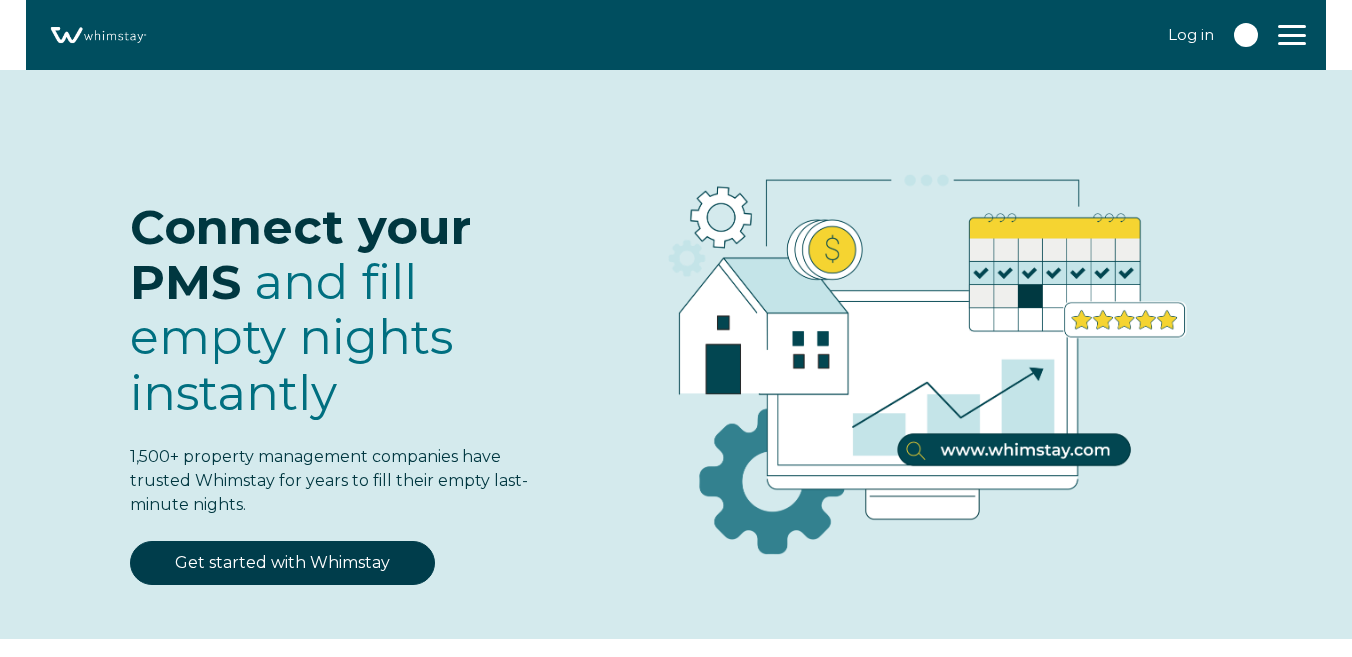 select on "US" 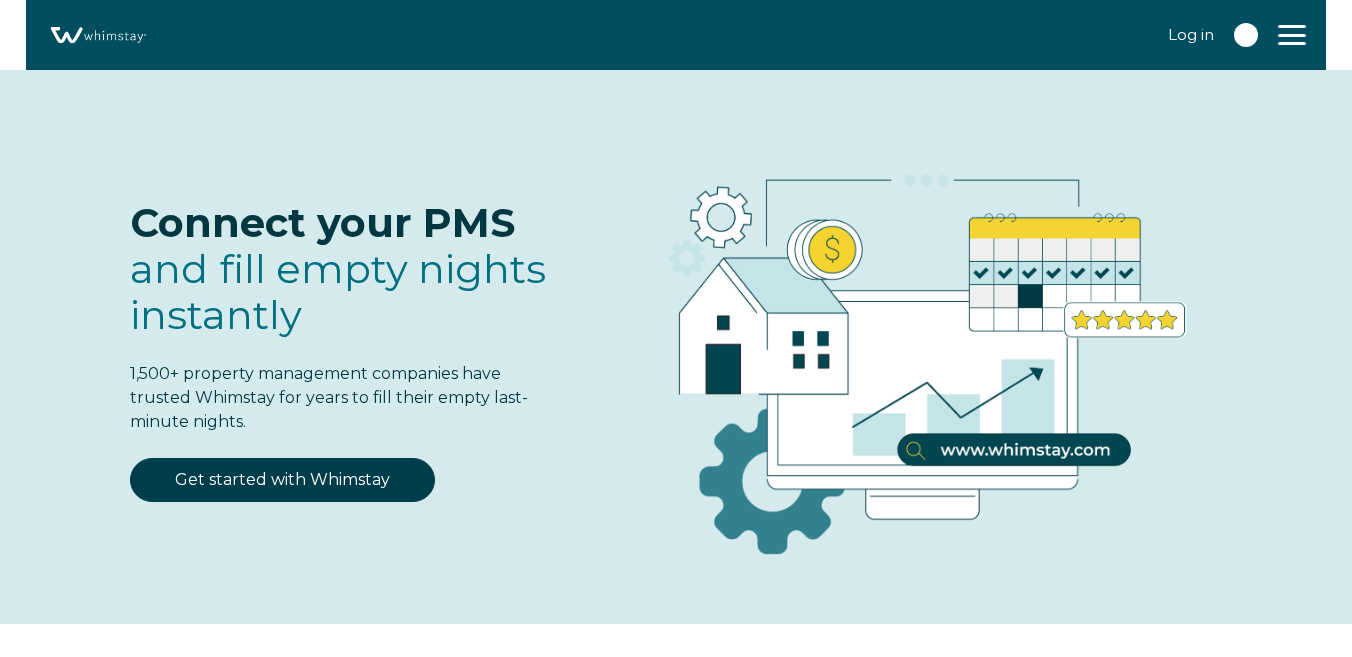 scroll, scrollTop: 0, scrollLeft: 0, axis: both 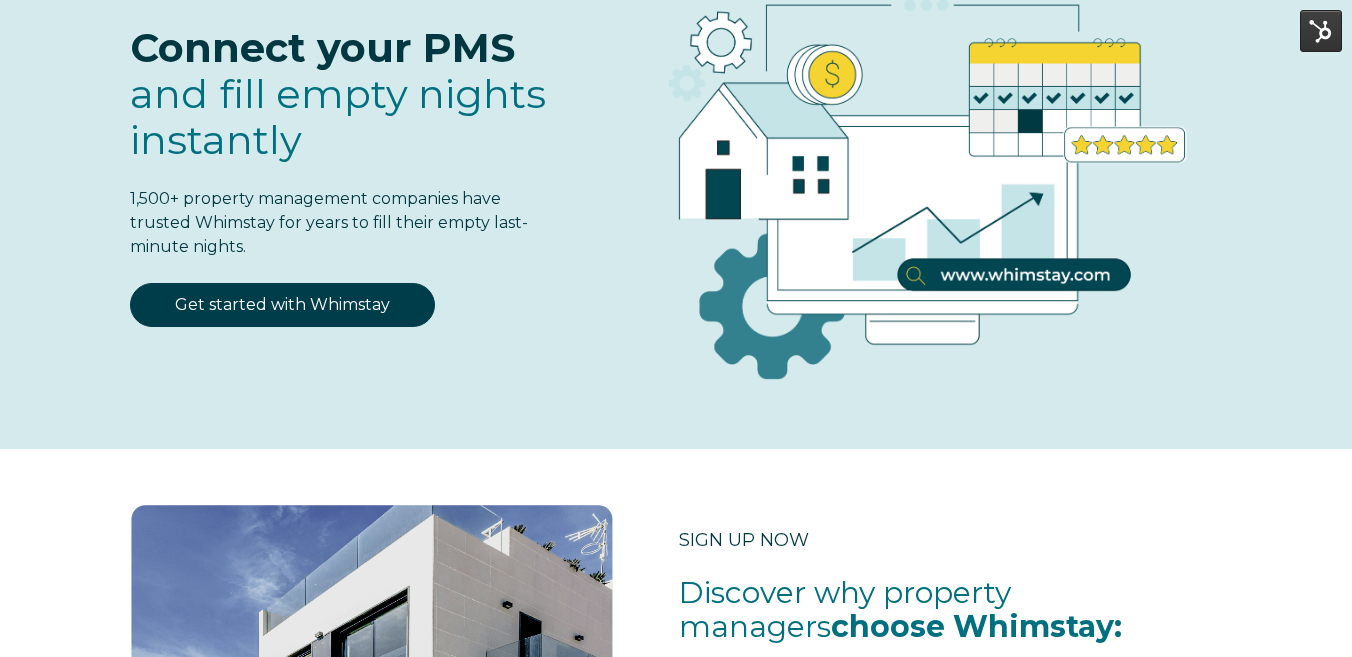 select on "US" 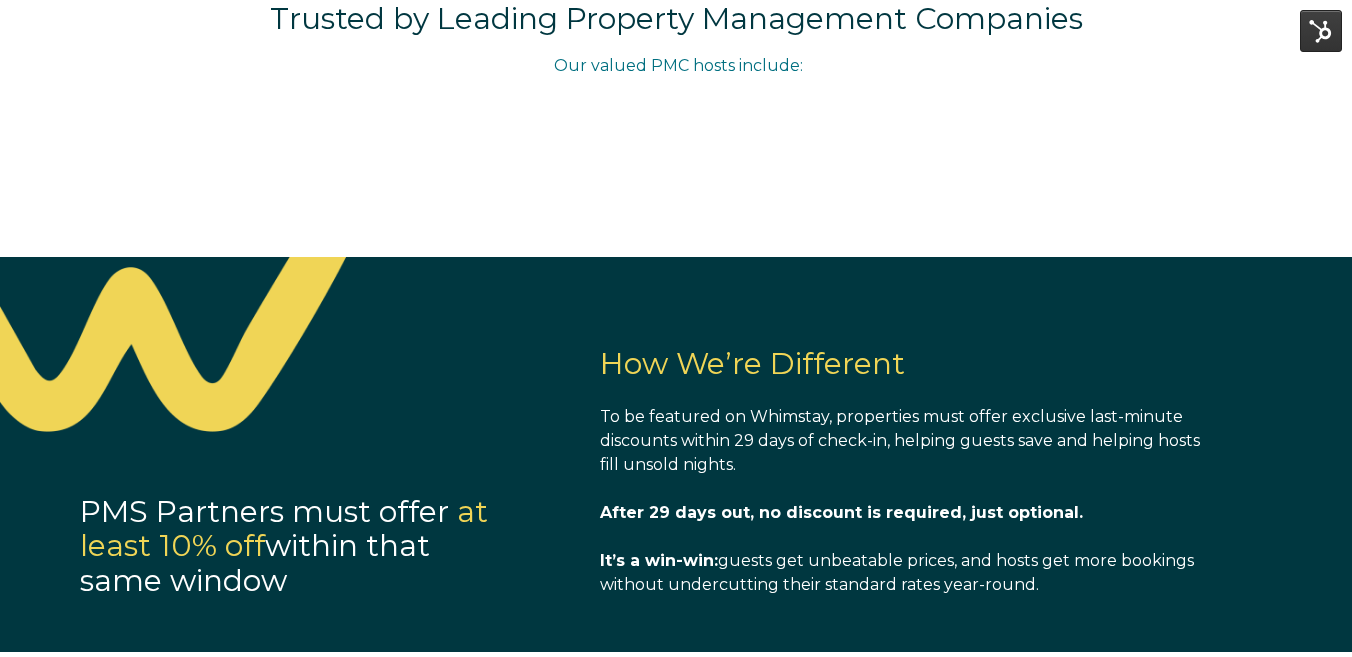 scroll, scrollTop: 1181, scrollLeft: 0, axis: vertical 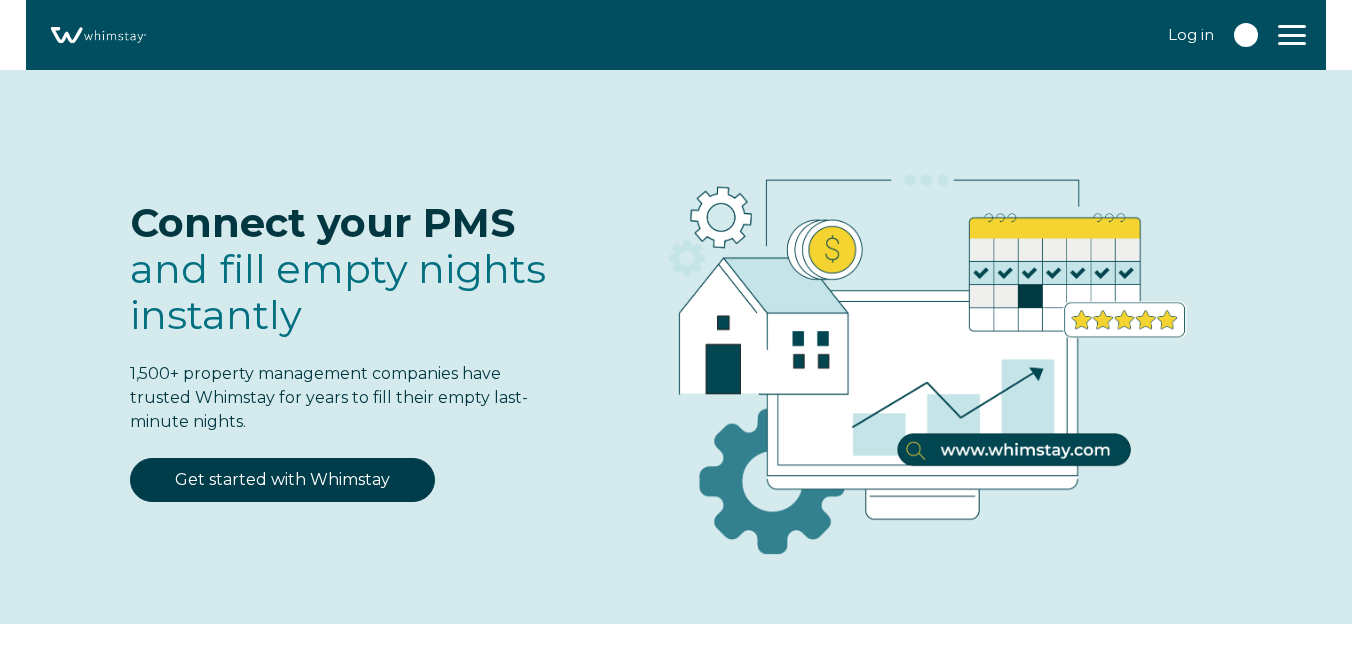 select on "US" 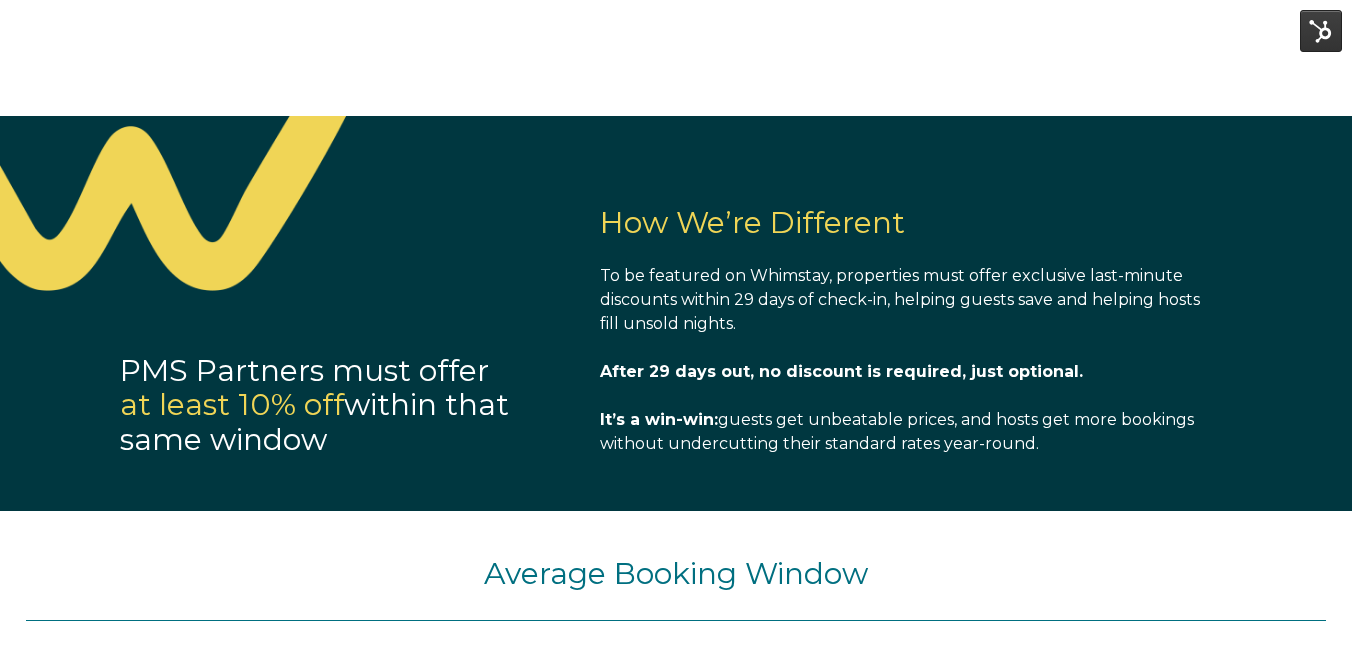 scroll, scrollTop: 1321, scrollLeft: 0, axis: vertical 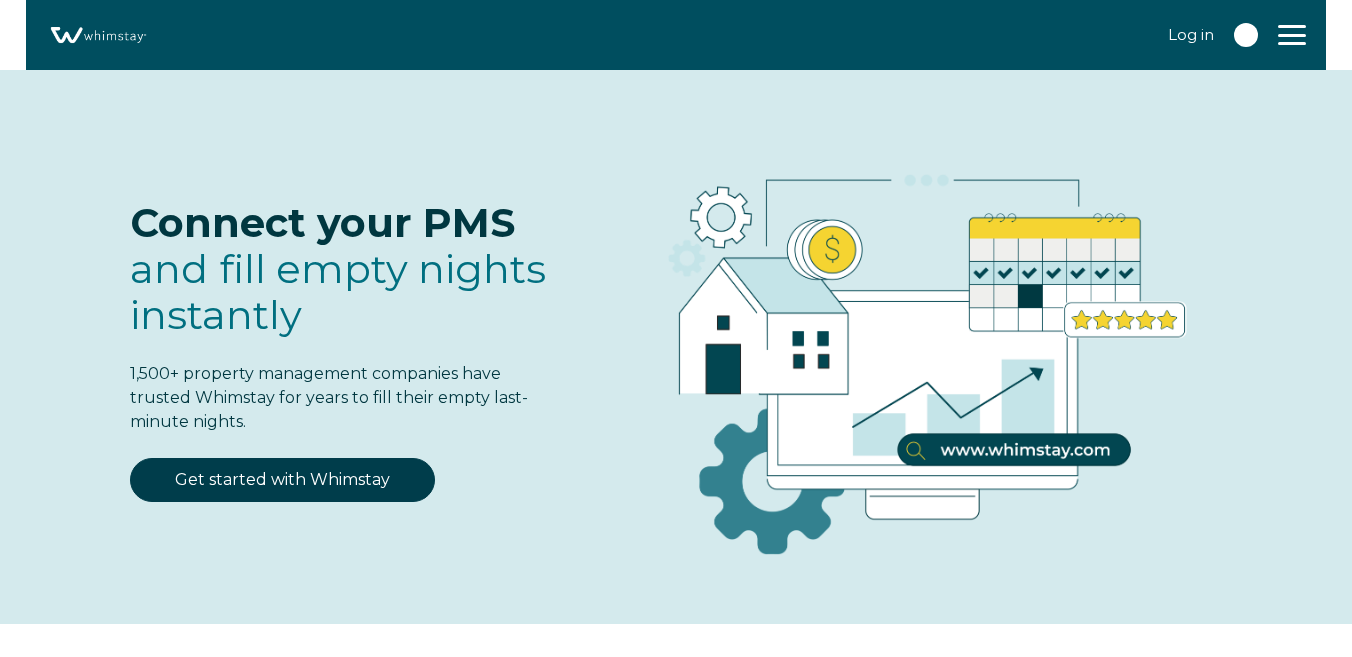 select on "US" 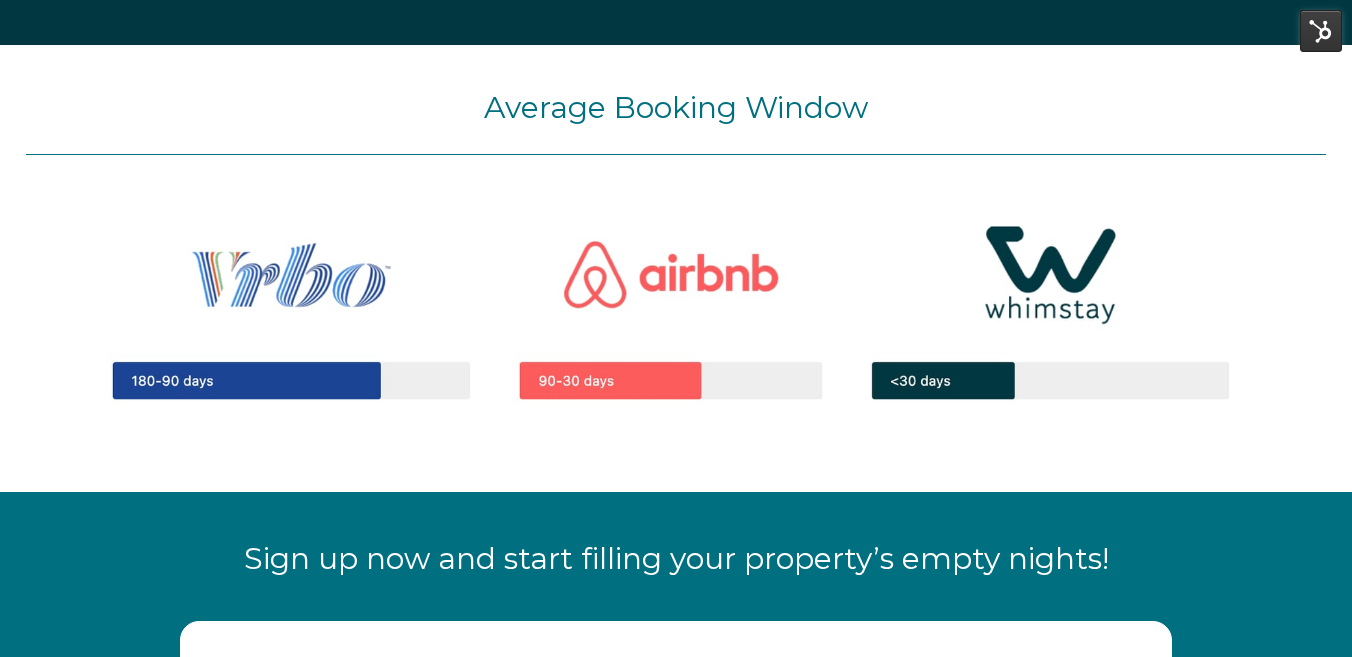 scroll, scrollTop: 1679, scrollLeft: 0, axis: vertical 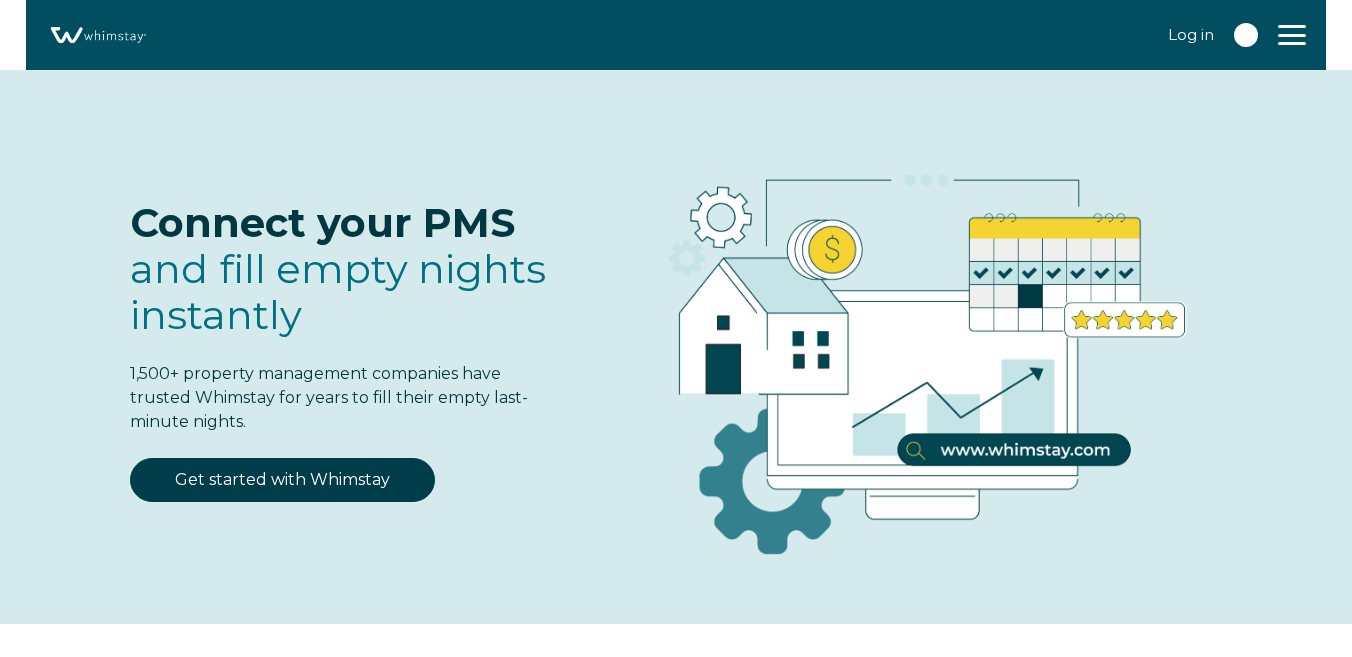 select on "US" 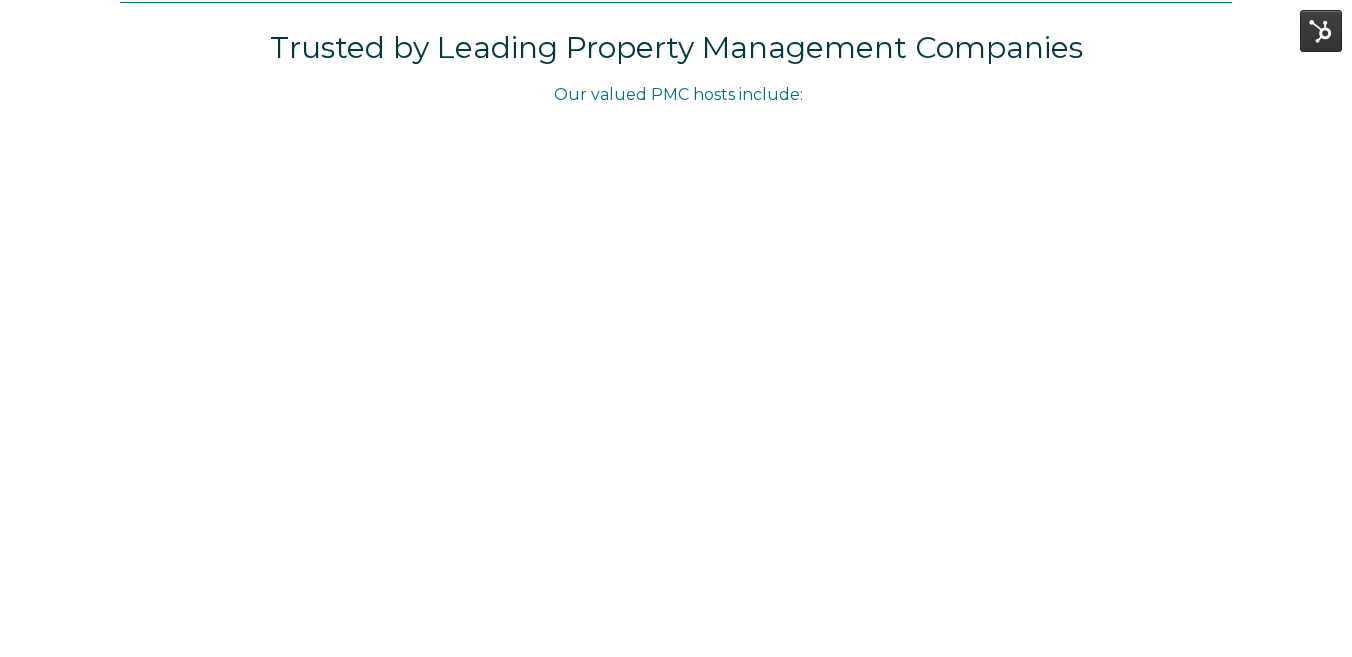 scroll, scrollTop: 1168, scrollLeft: 0, axis: vertical 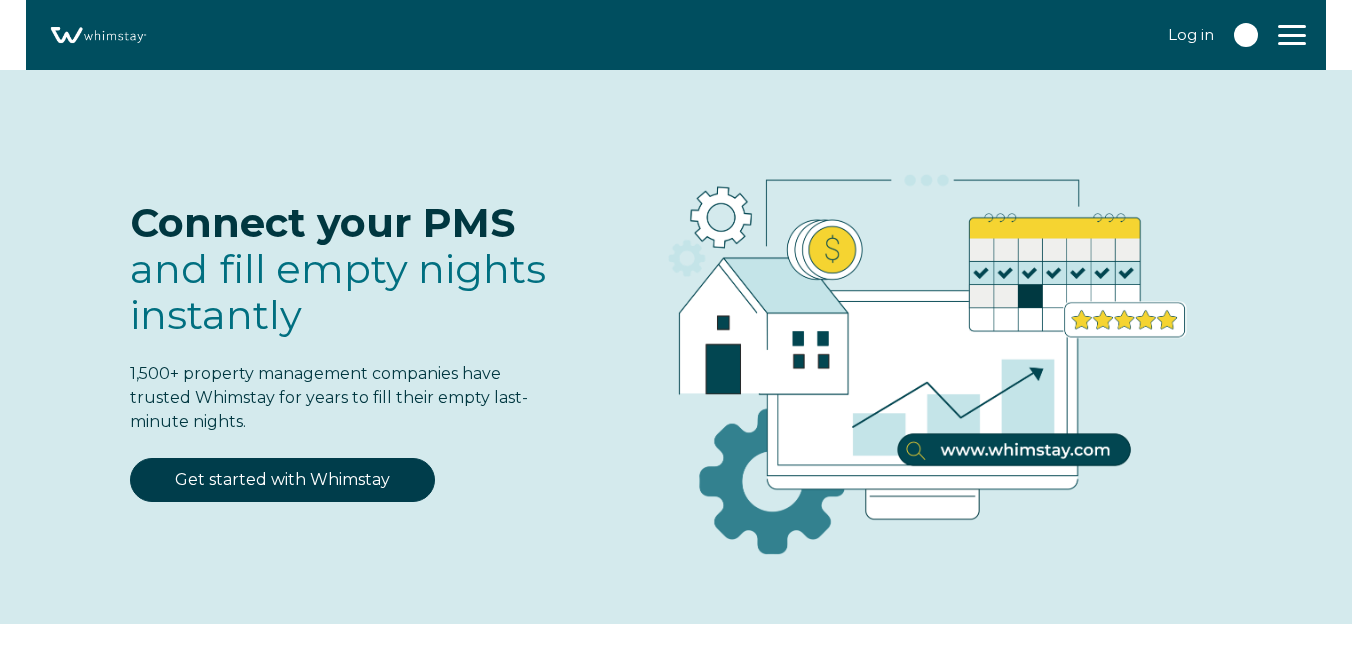 select on "US" 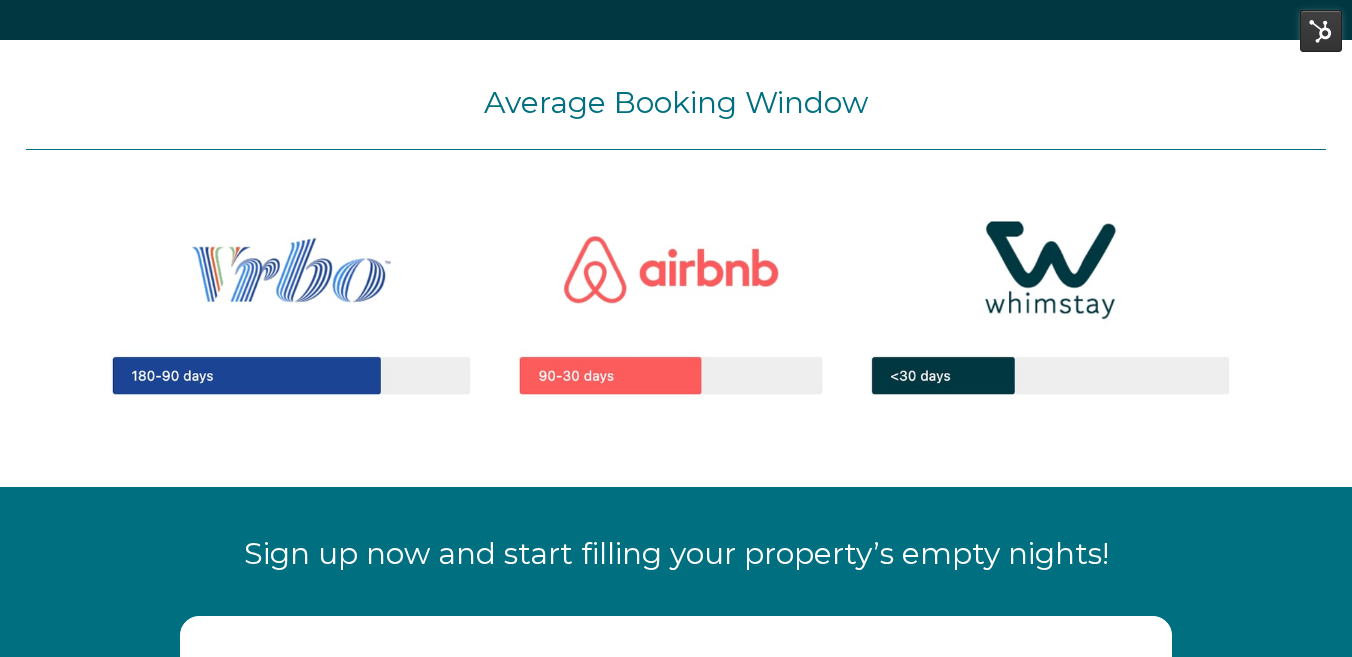 scroll, scrollTop: 1790, scrollLeft: 0, axis: vertical 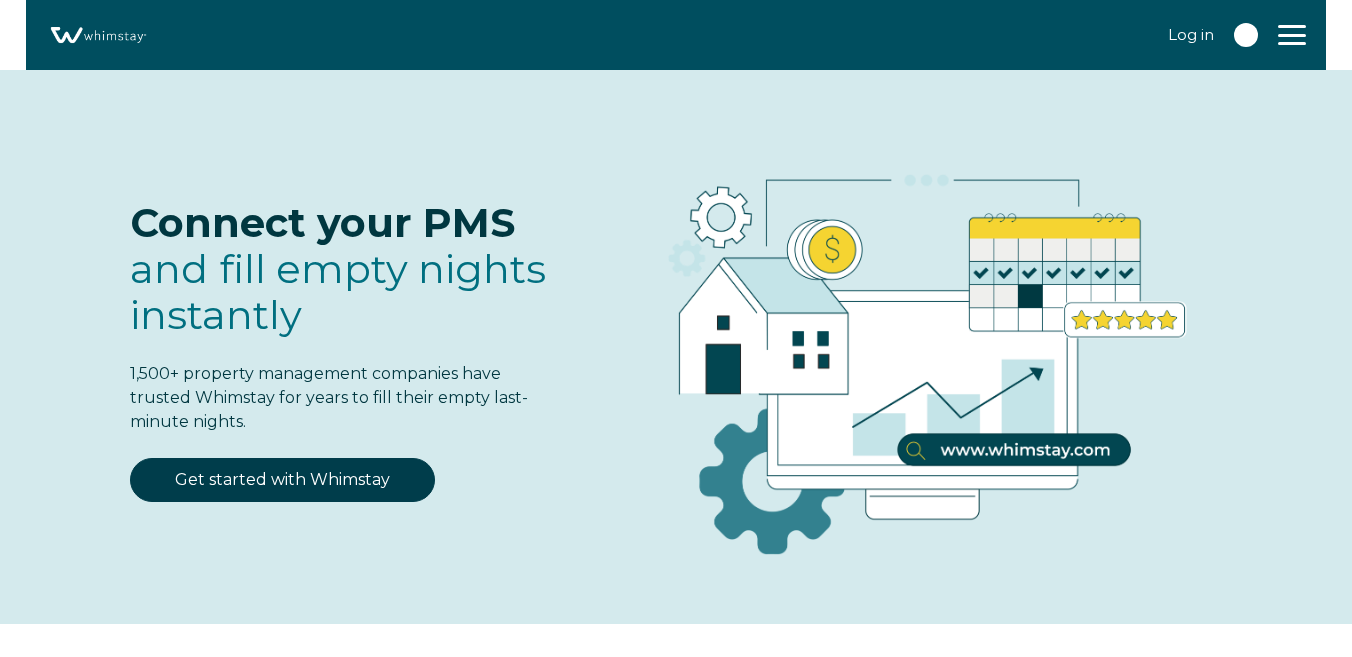 select on "US" 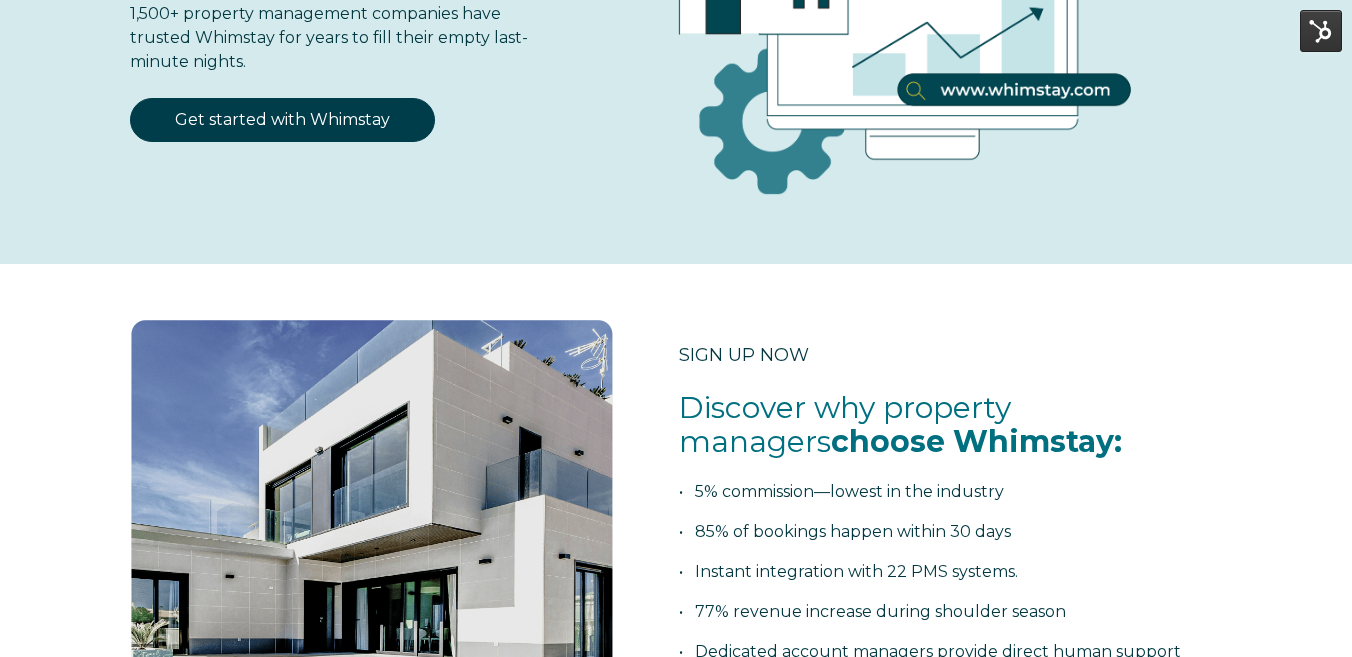 scroll, scrollTop: 0, scrollLeft: 0, axis: both 